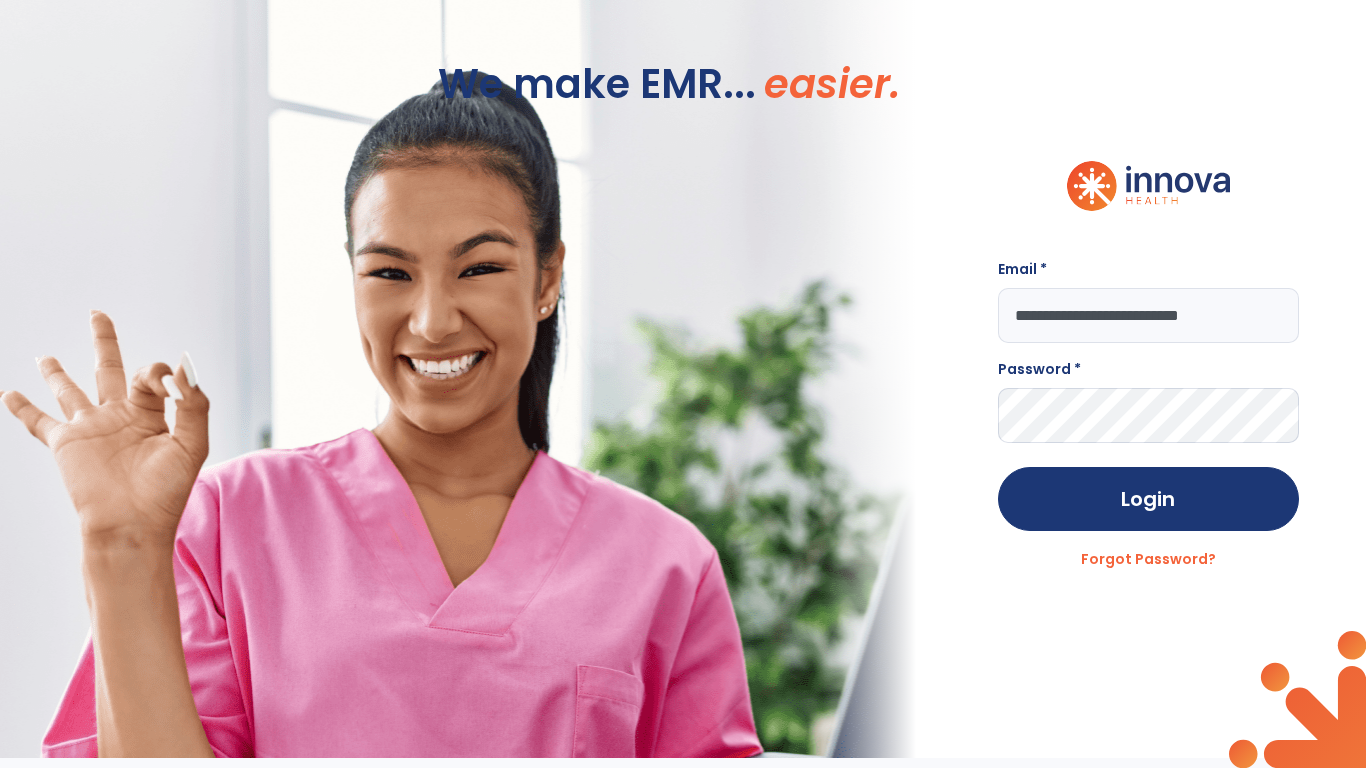 type on "**********" 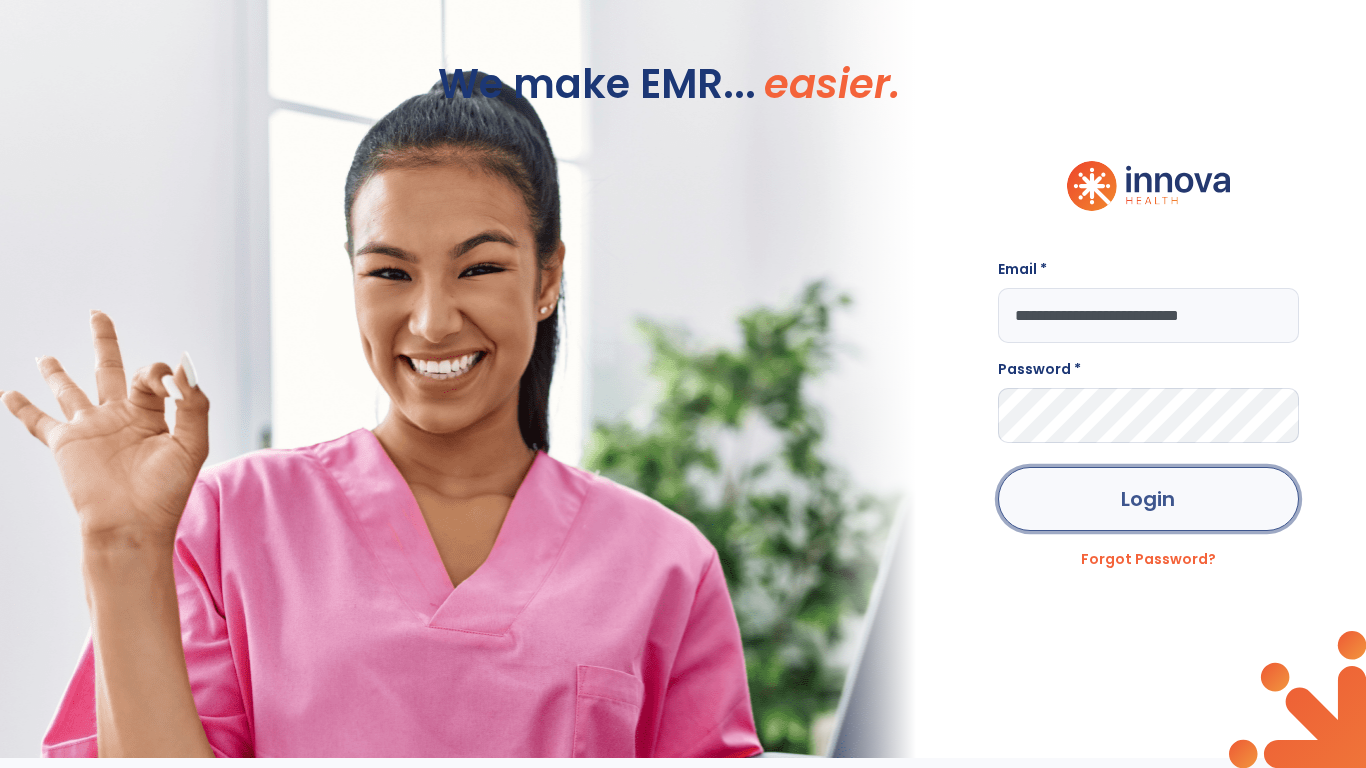 click on "Login" 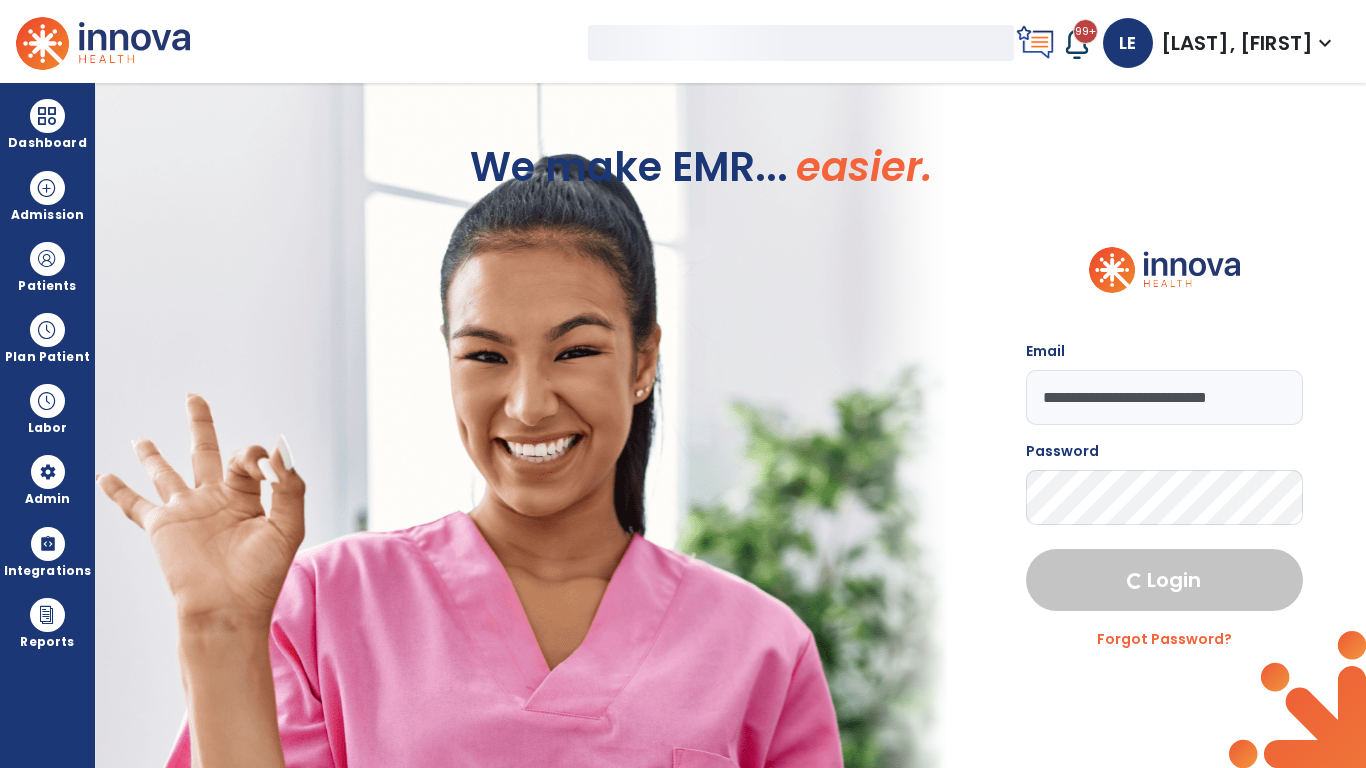 select on "***" 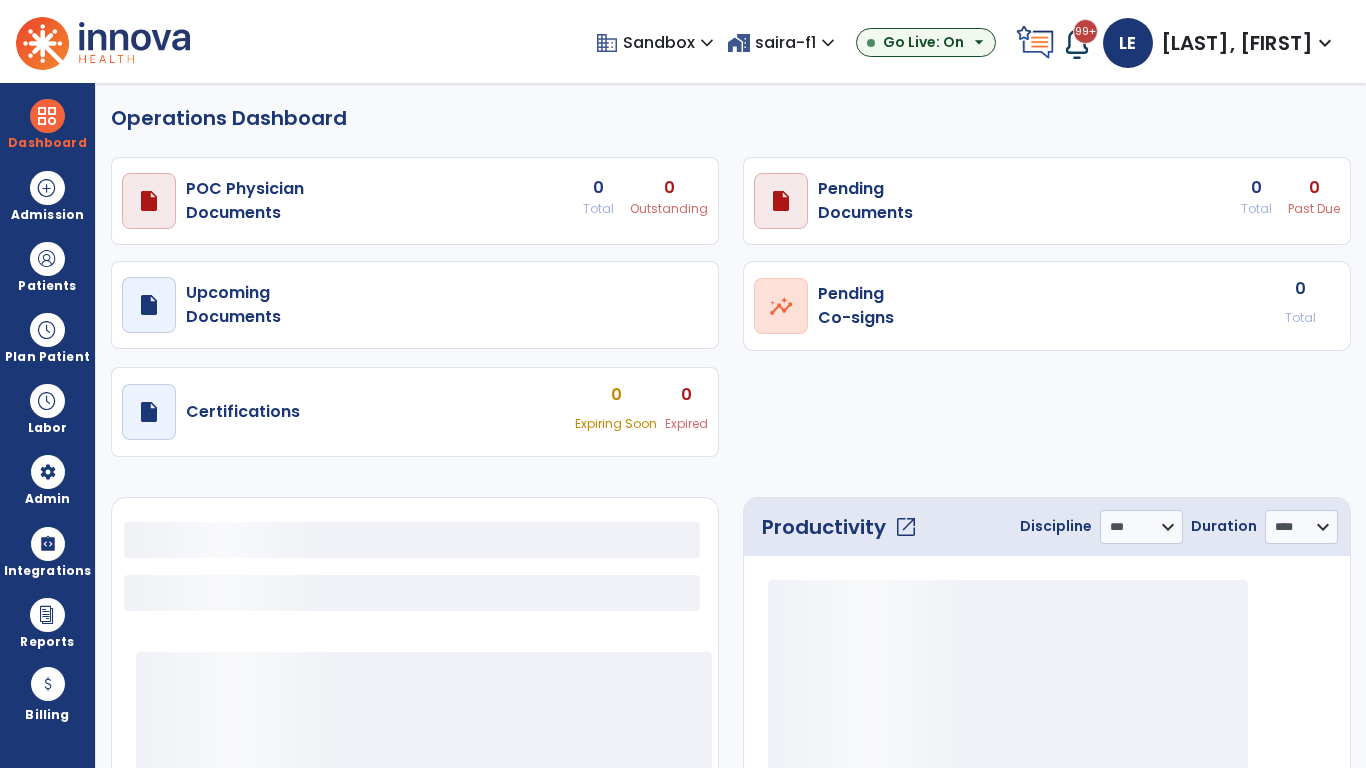 select on "***" 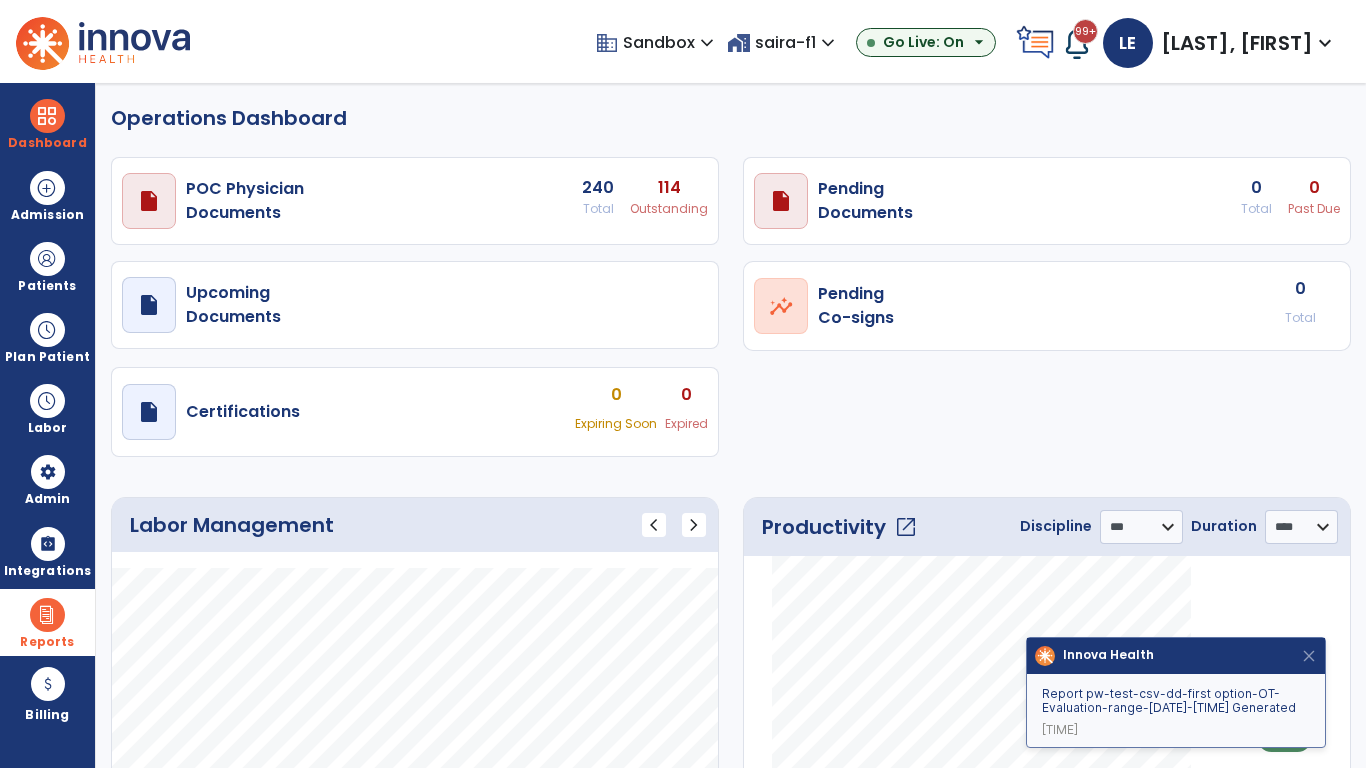 click at bounding box center [47, 615] 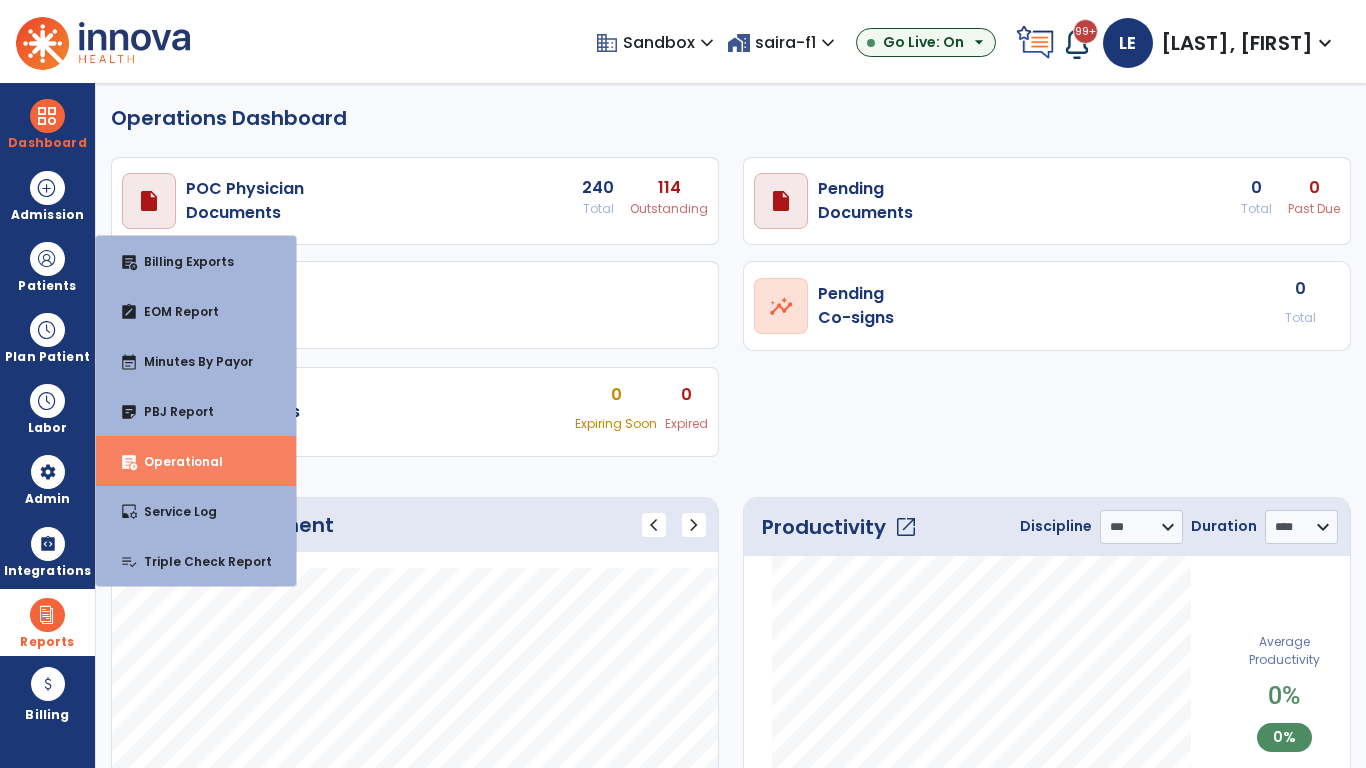 click on "Operational" at bounding box center [175, 461] 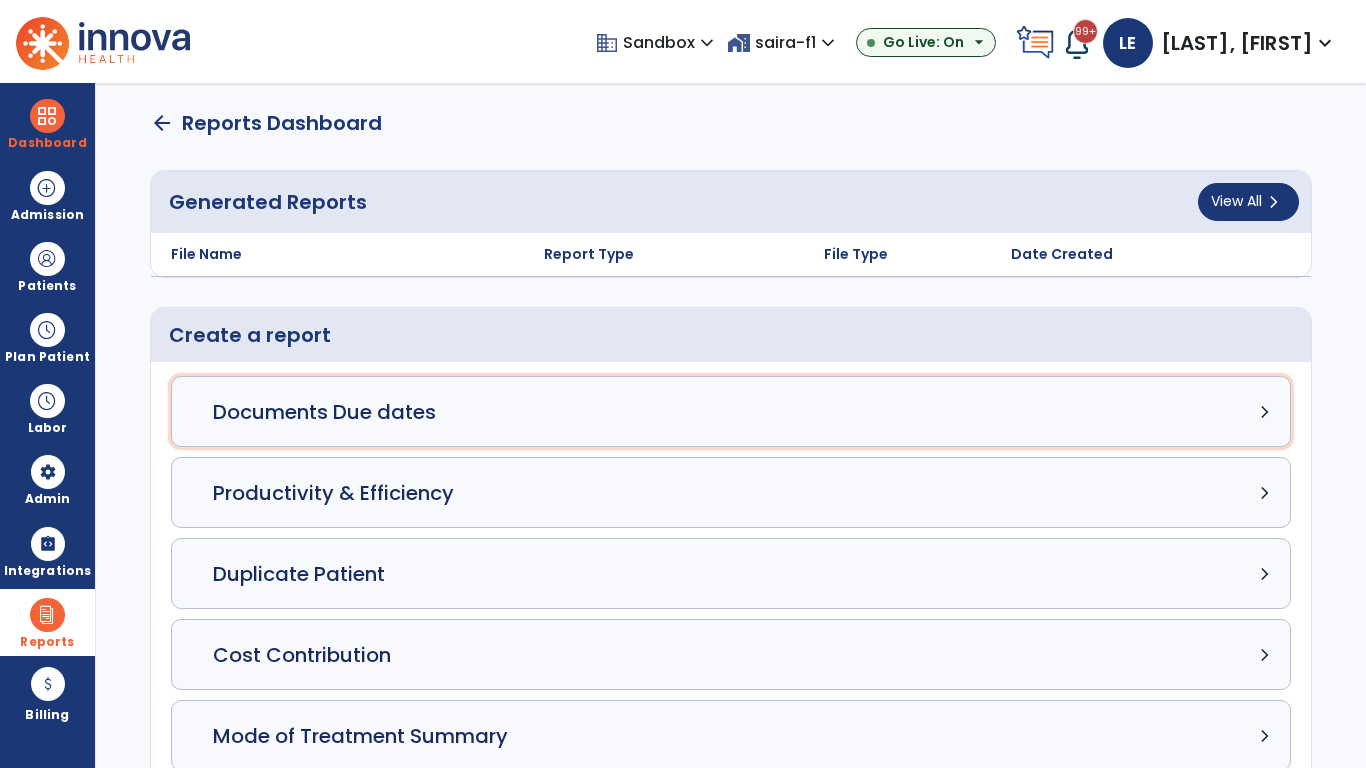 click on "Documents Due dates chevron_right" 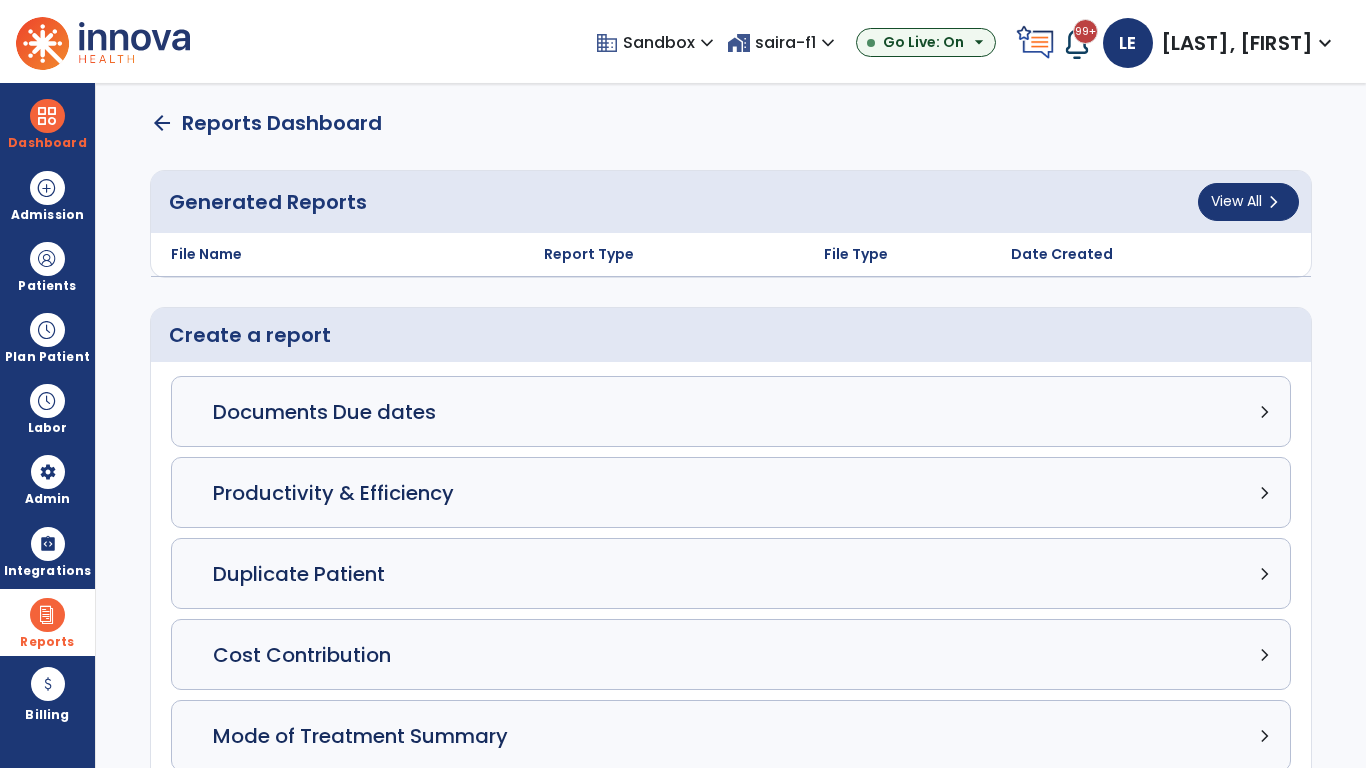 select on "***" 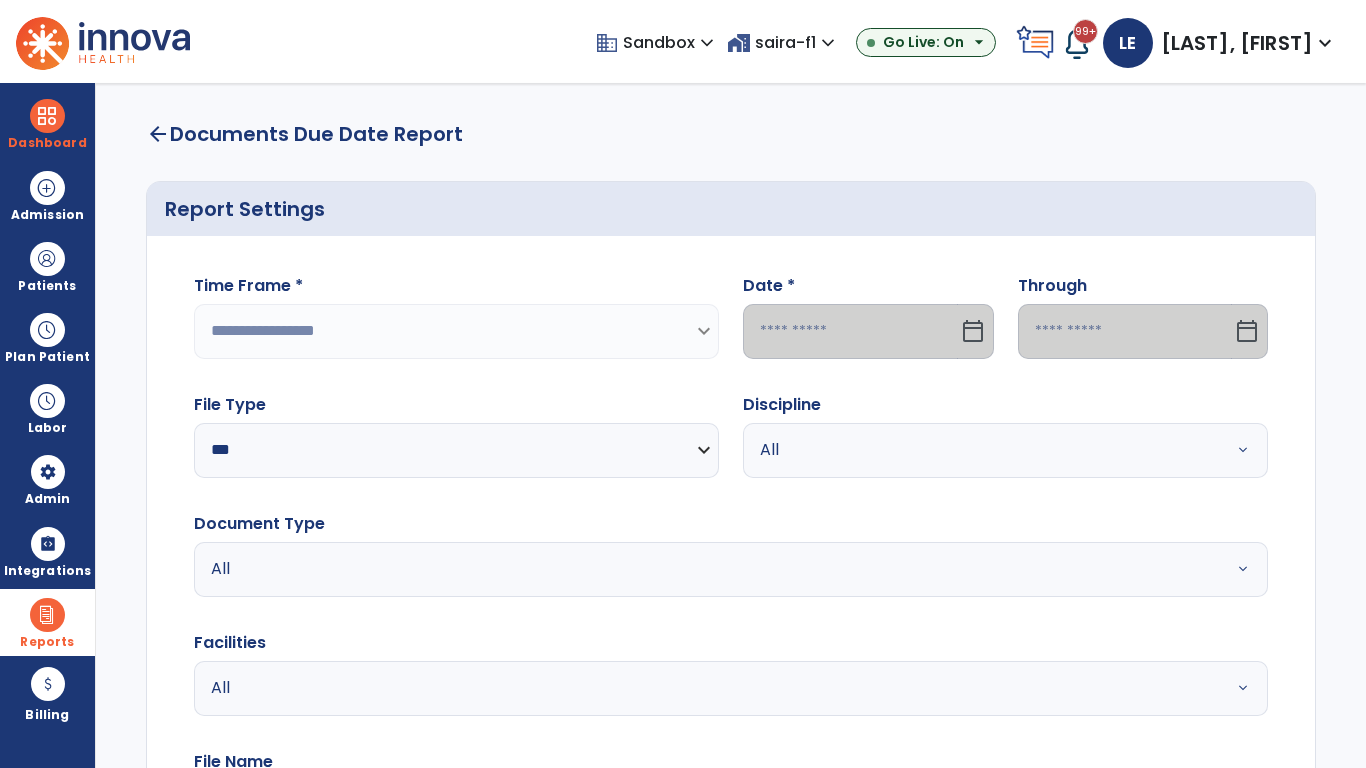 select on "*****" 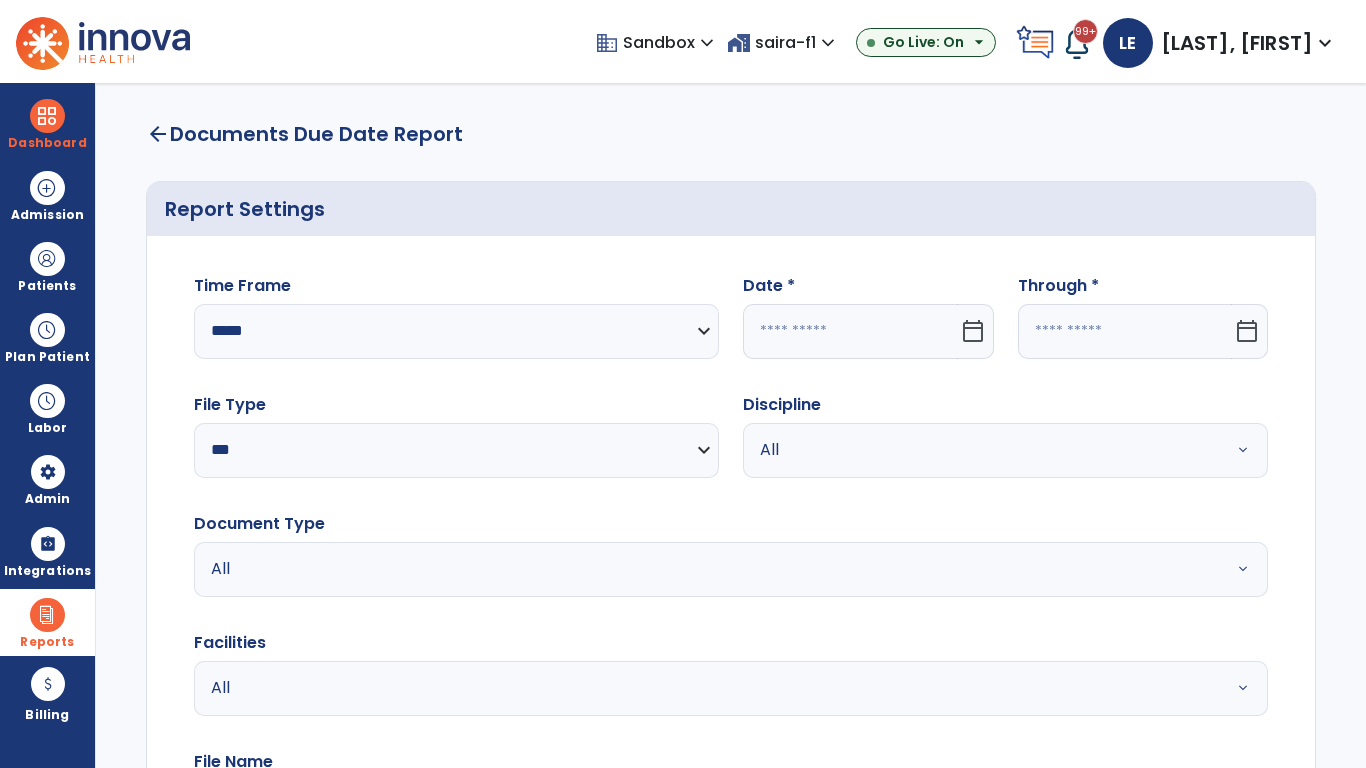click 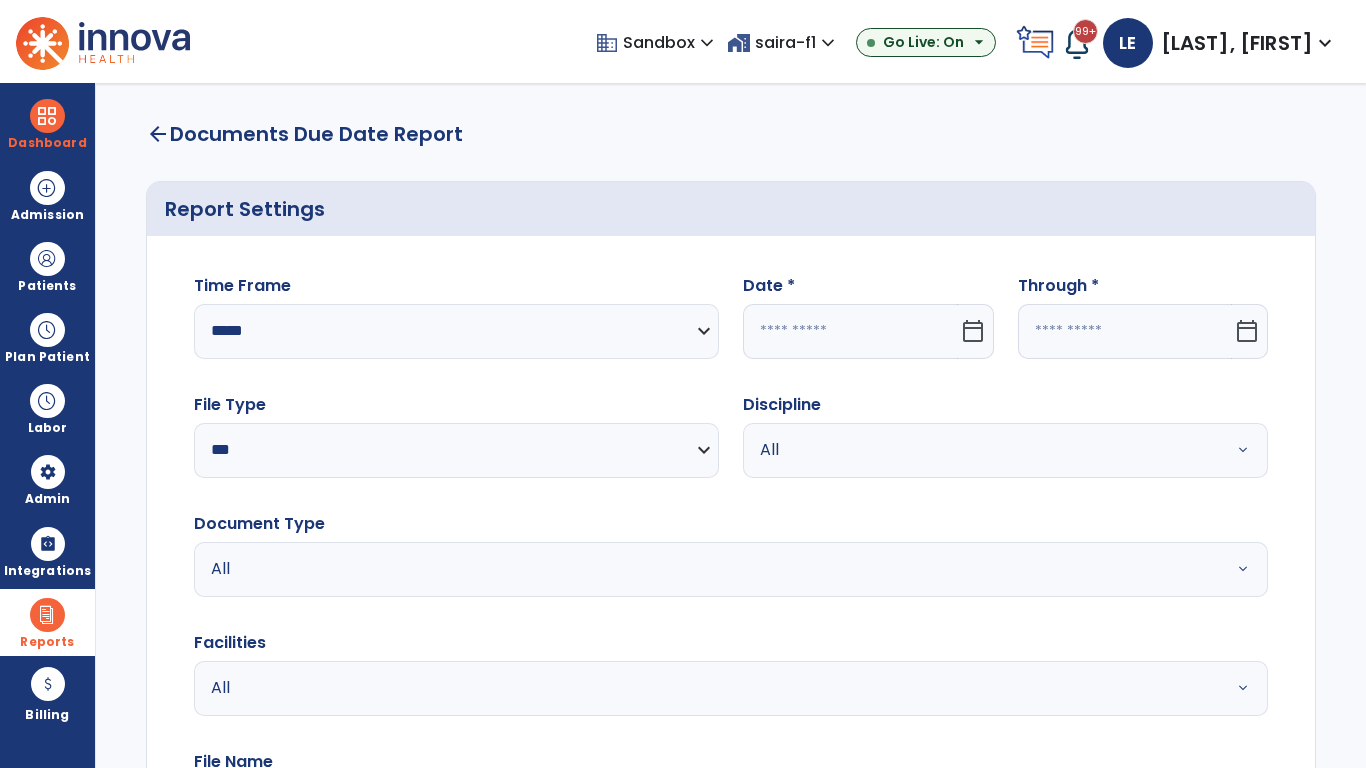 select on "*" 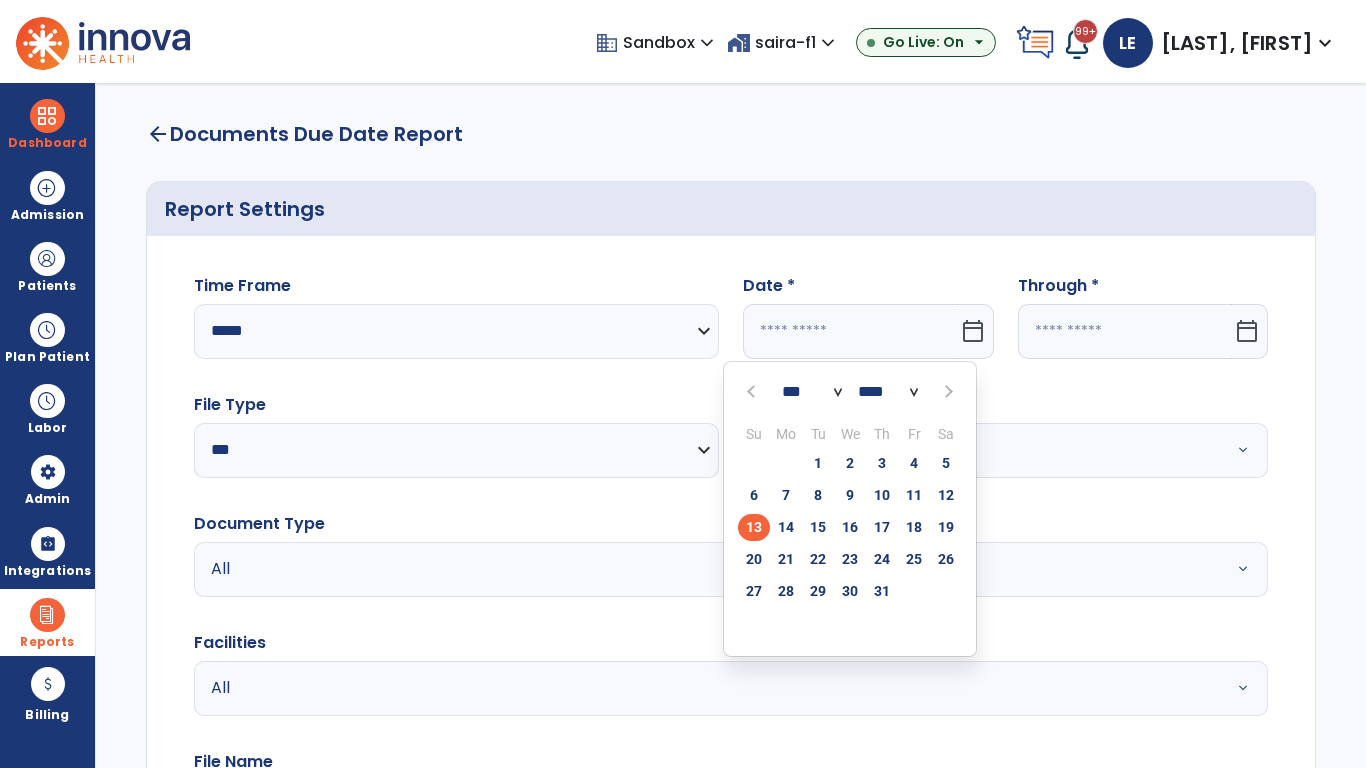 select on "****" 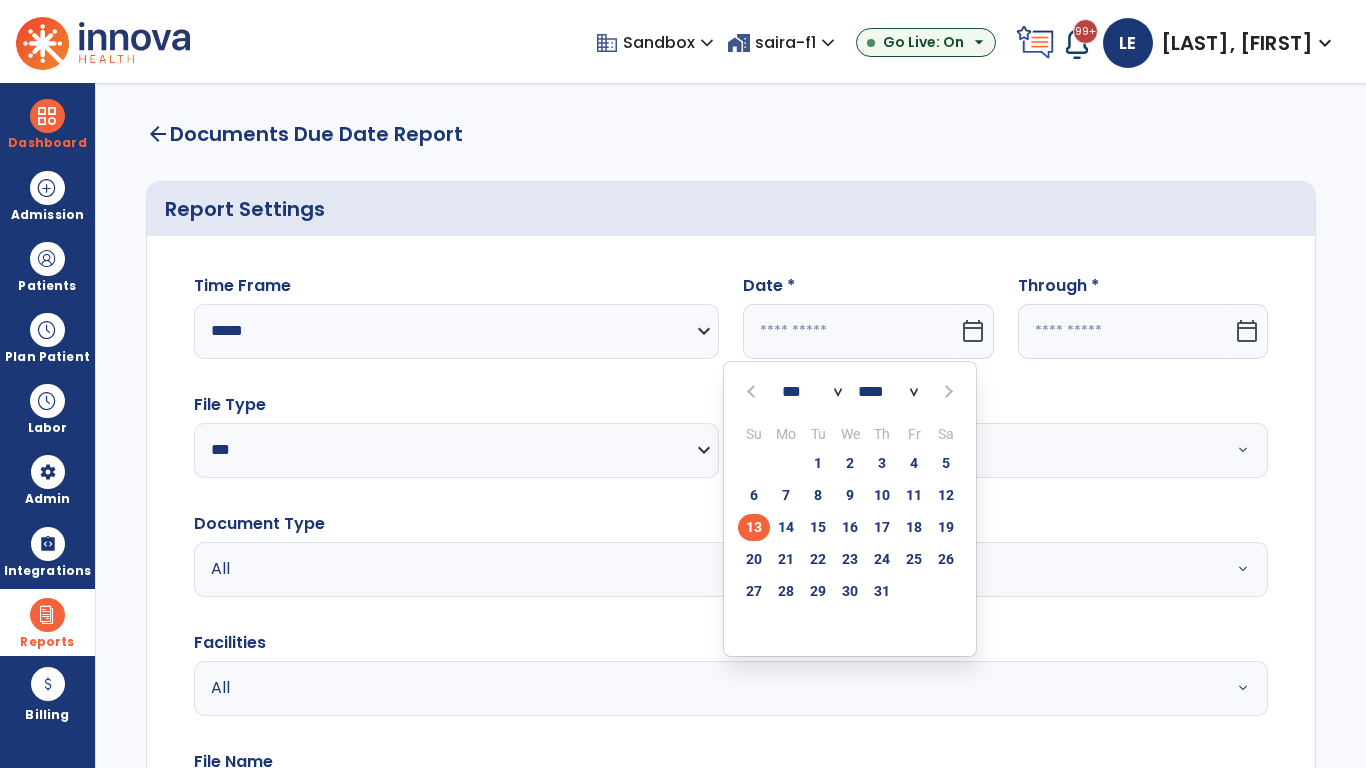 select on "**" 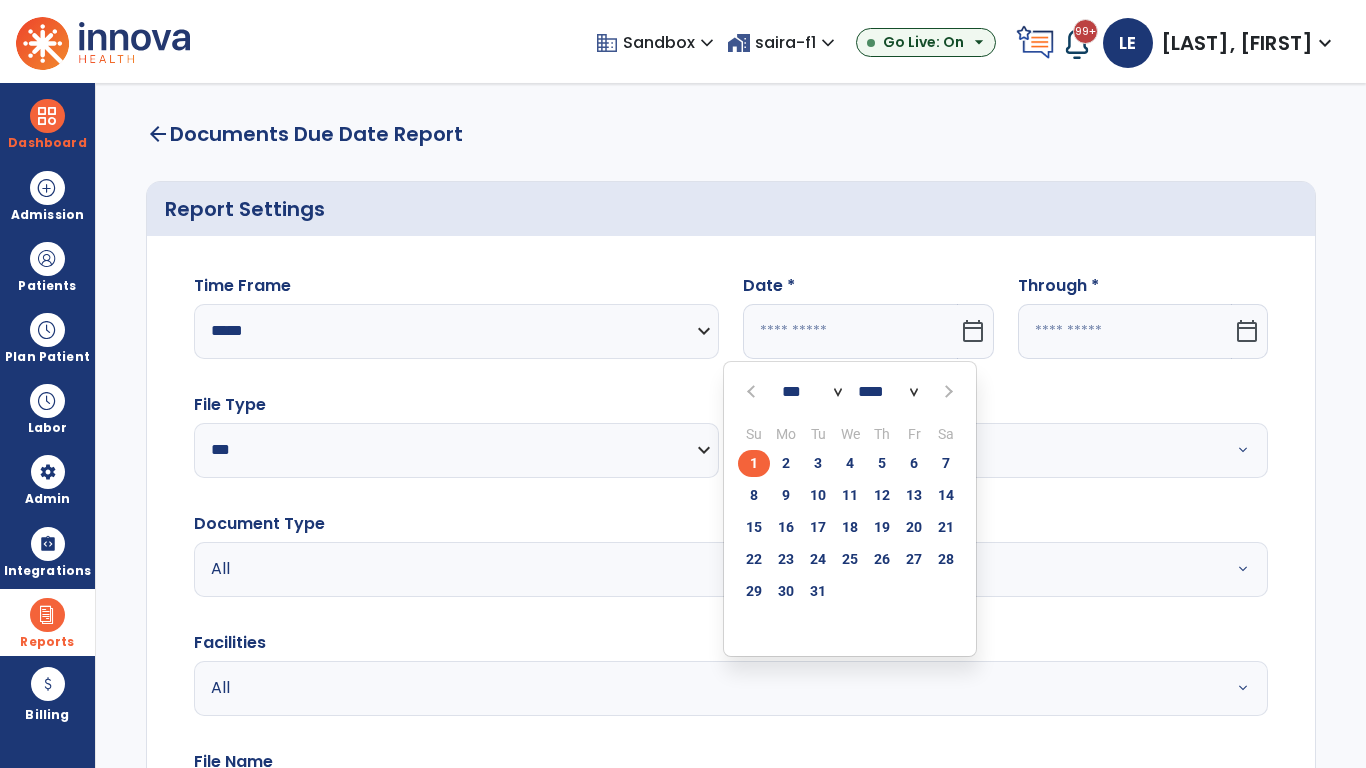 click on "1" 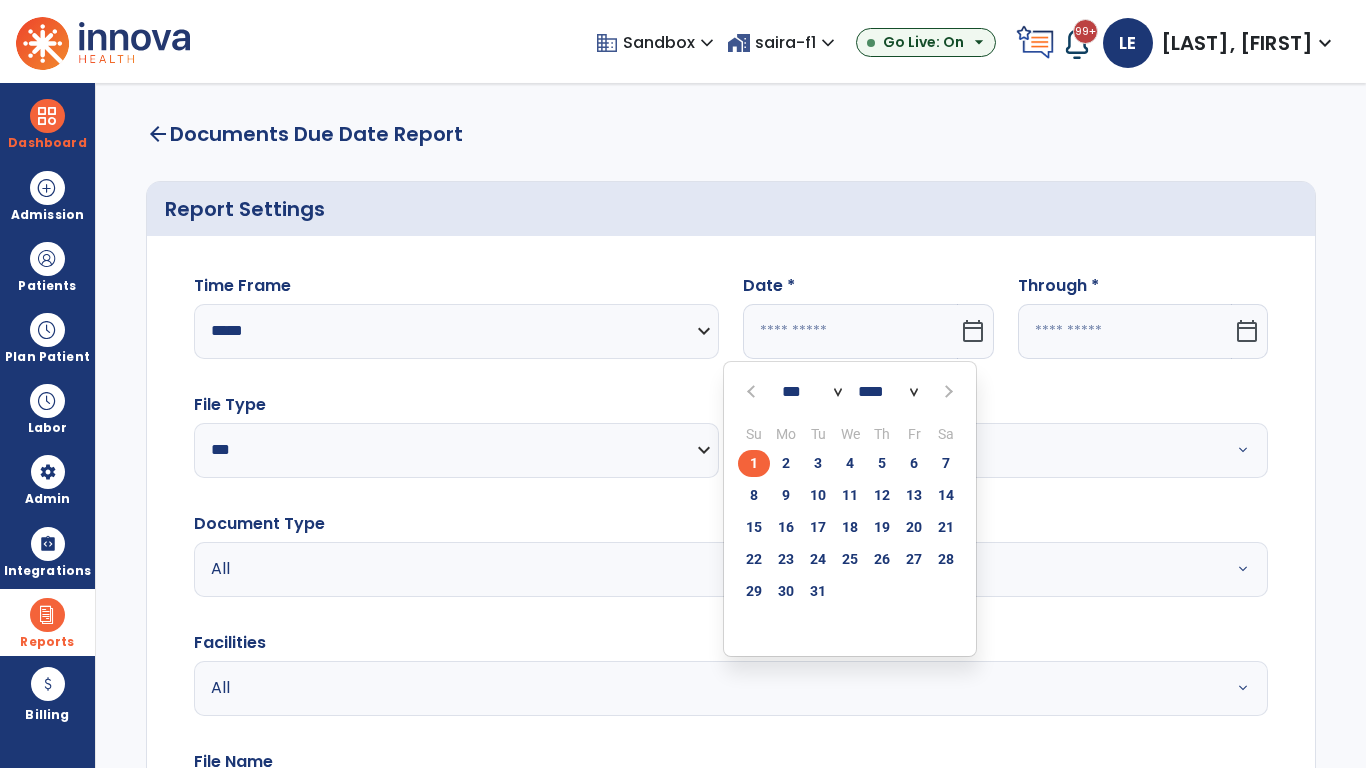 type on "*********" 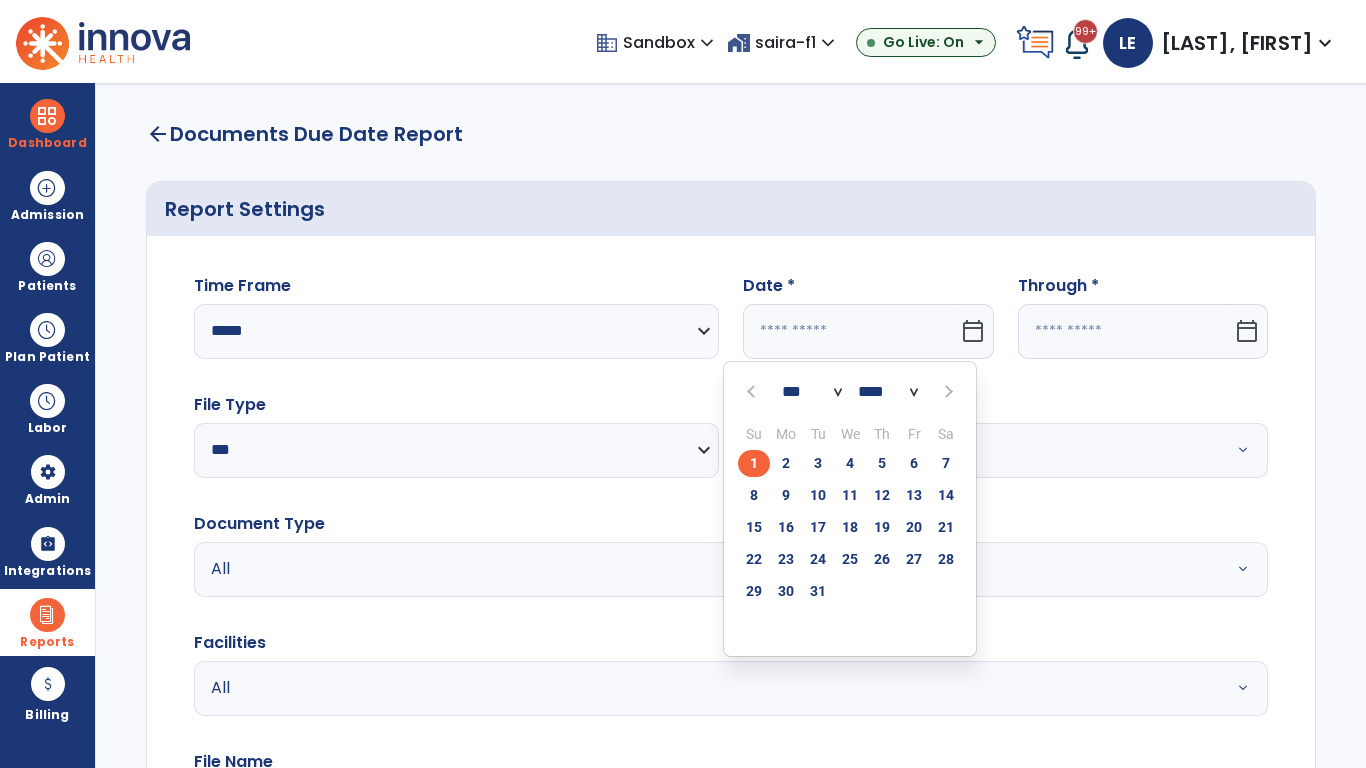 type on "**********" 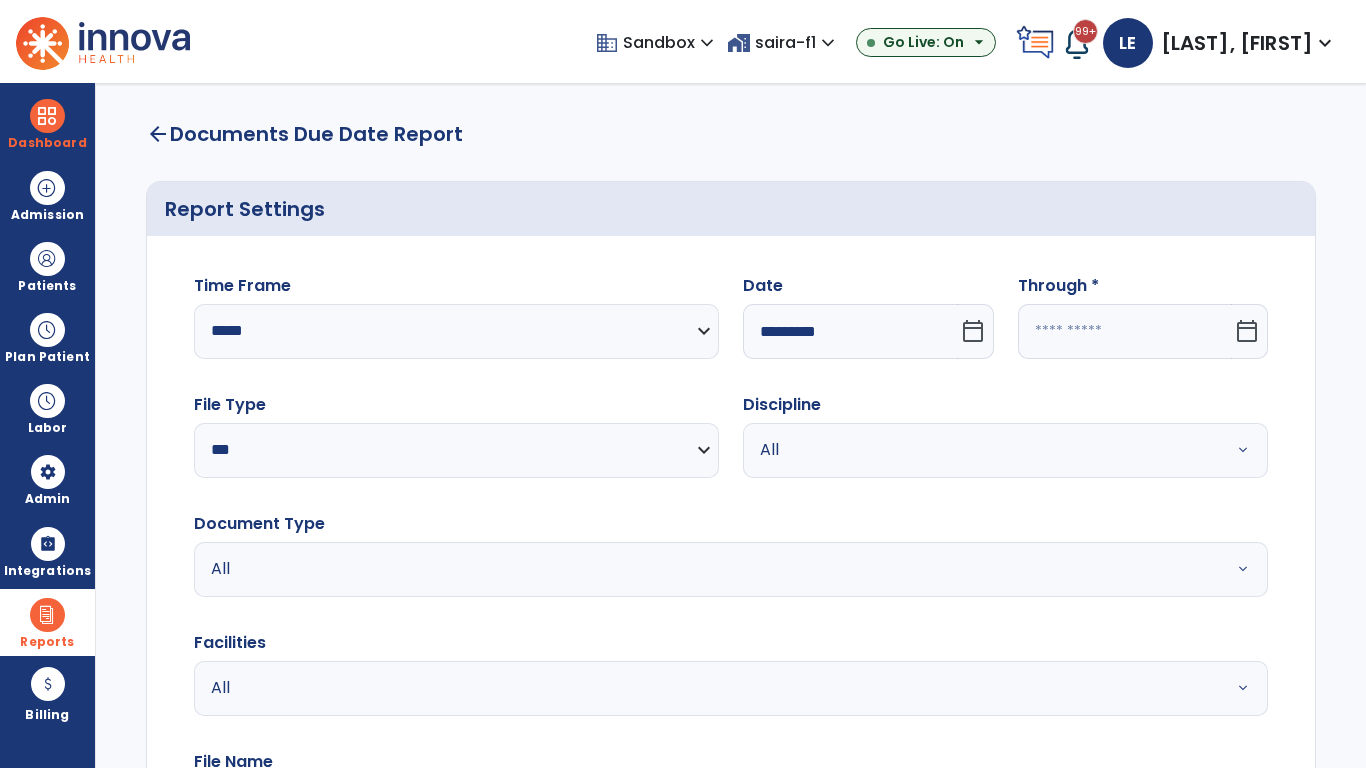 click 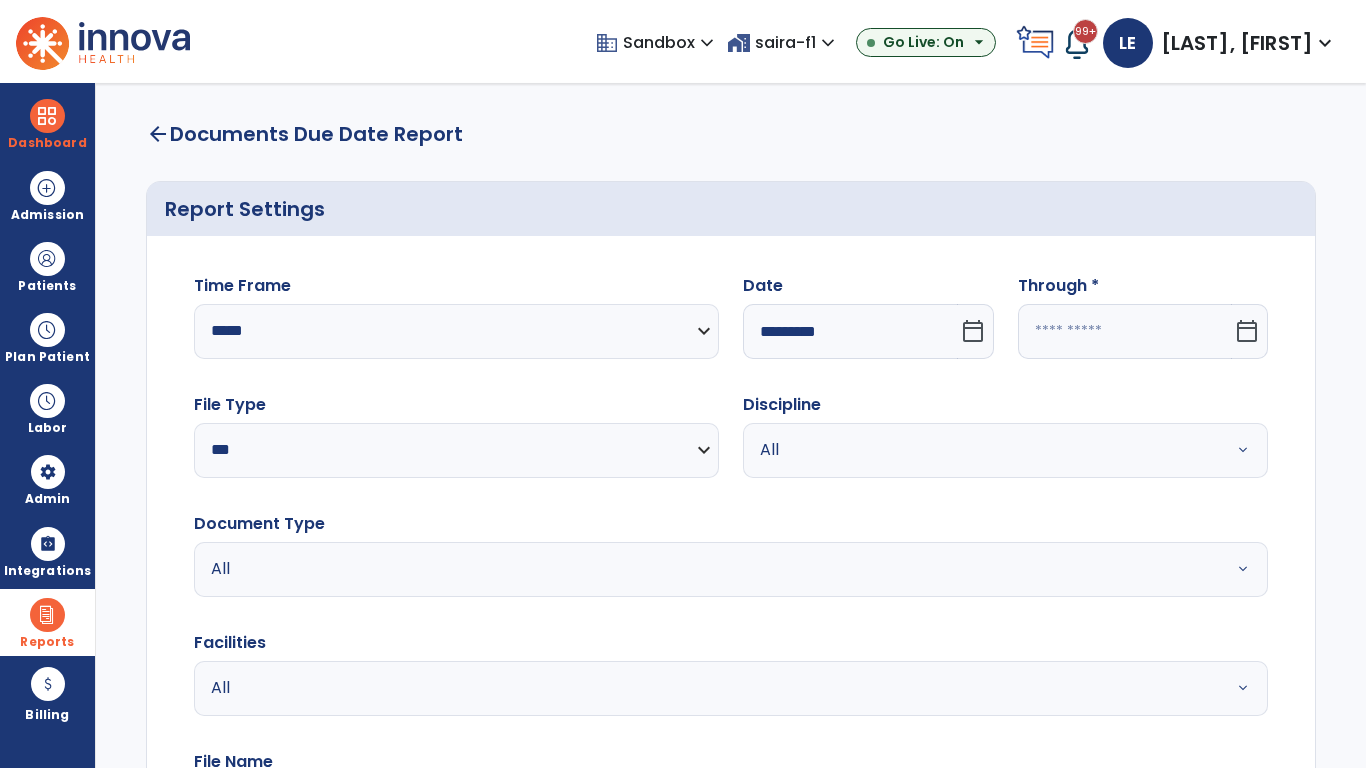 select on "*" 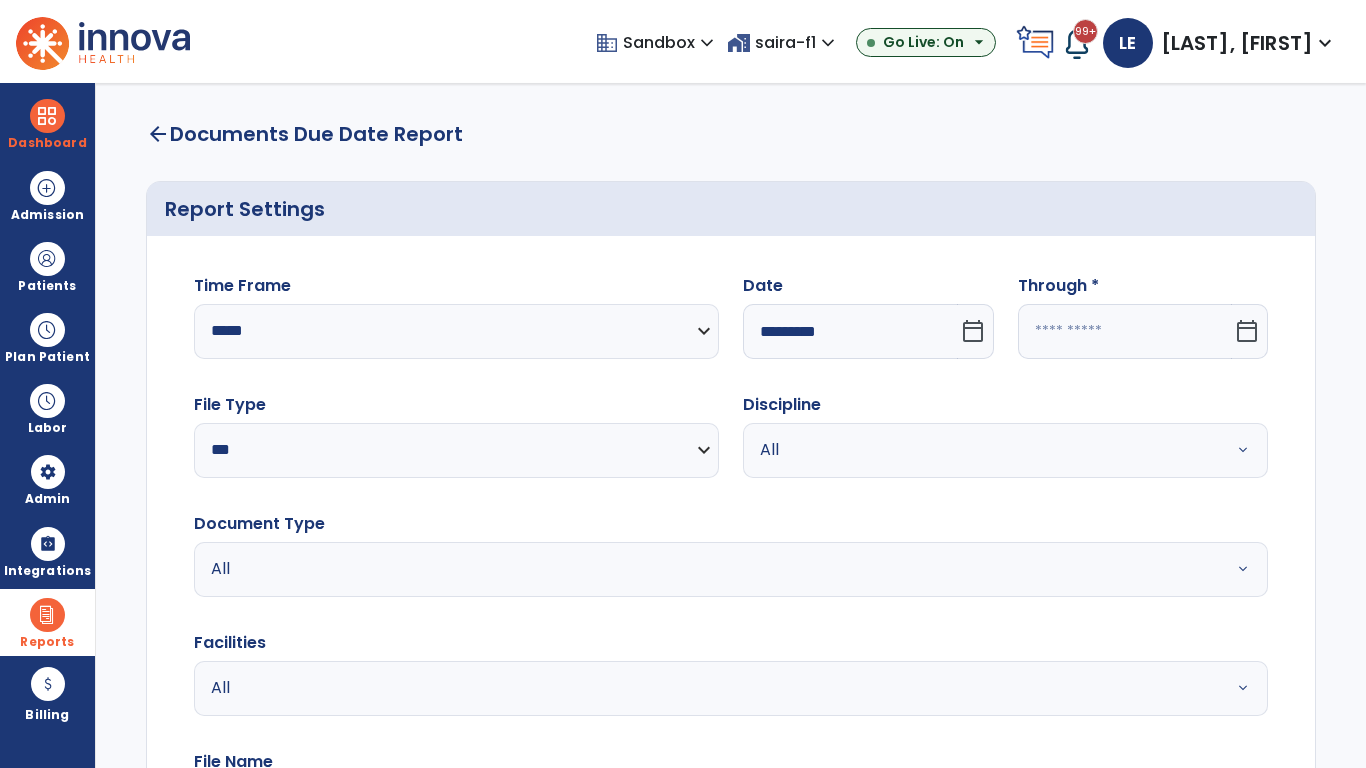 select on "****" 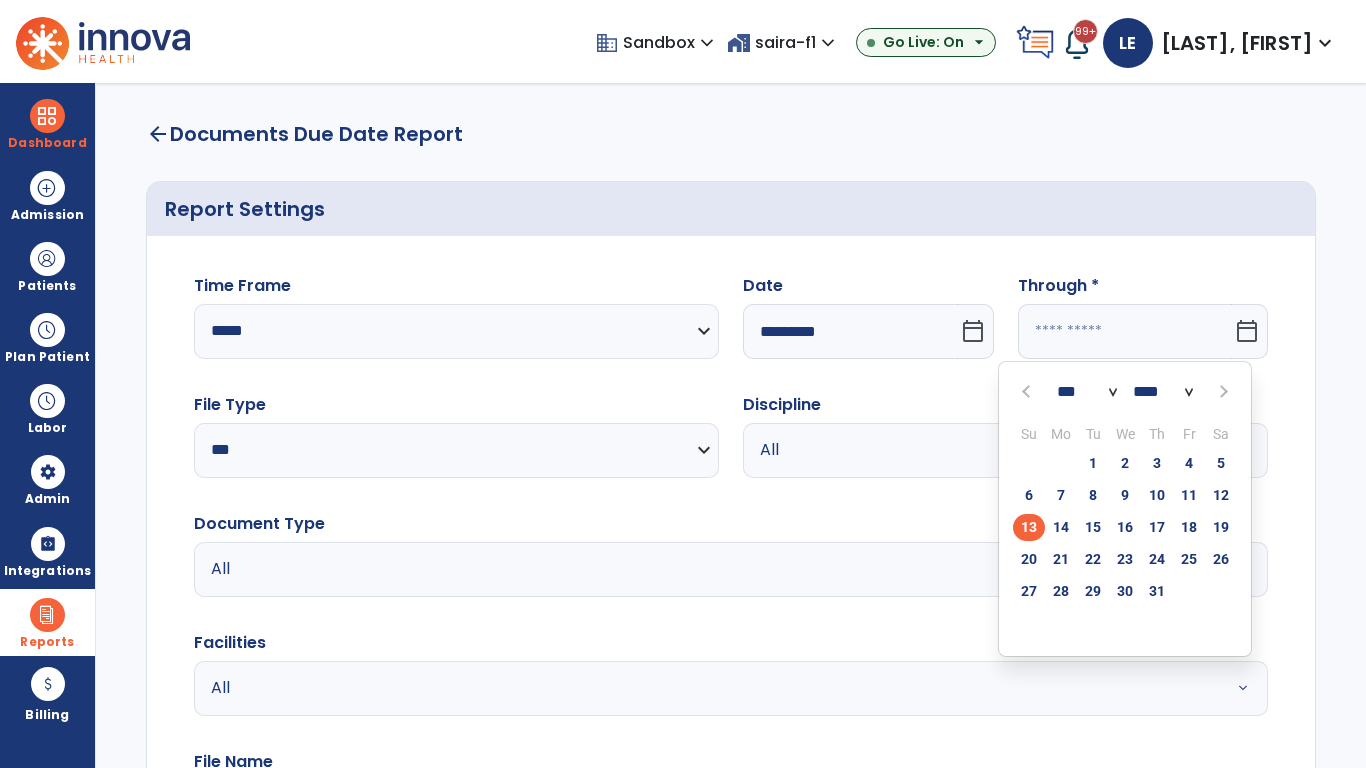 select on "*" 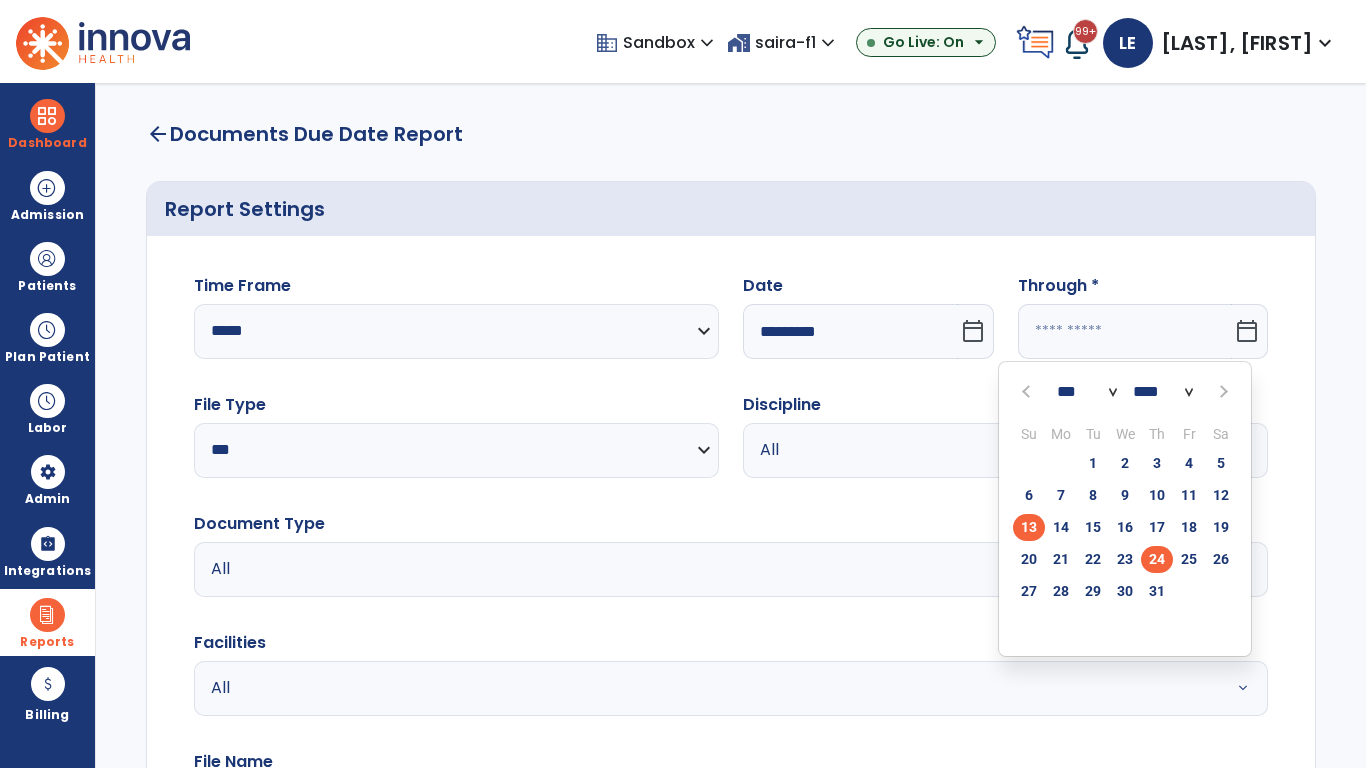 click on "24" 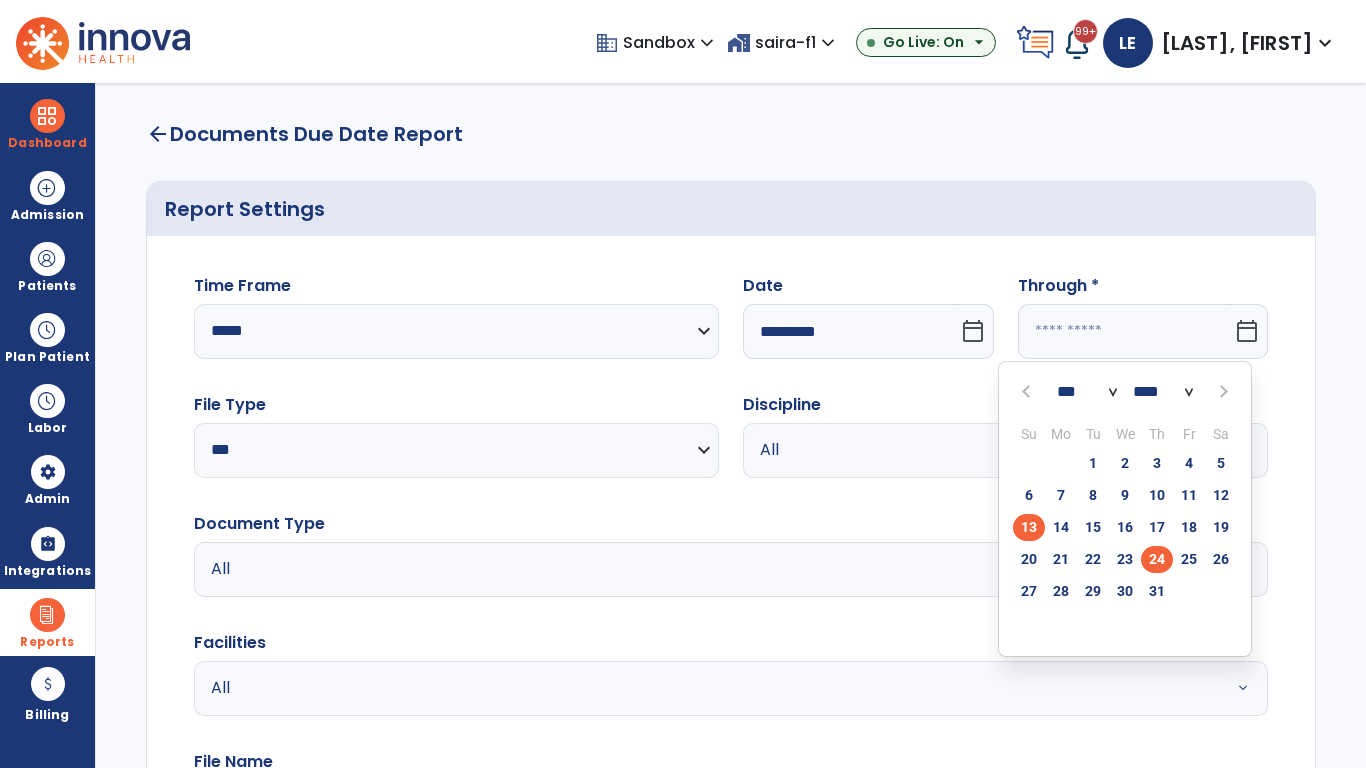 type on "*********" 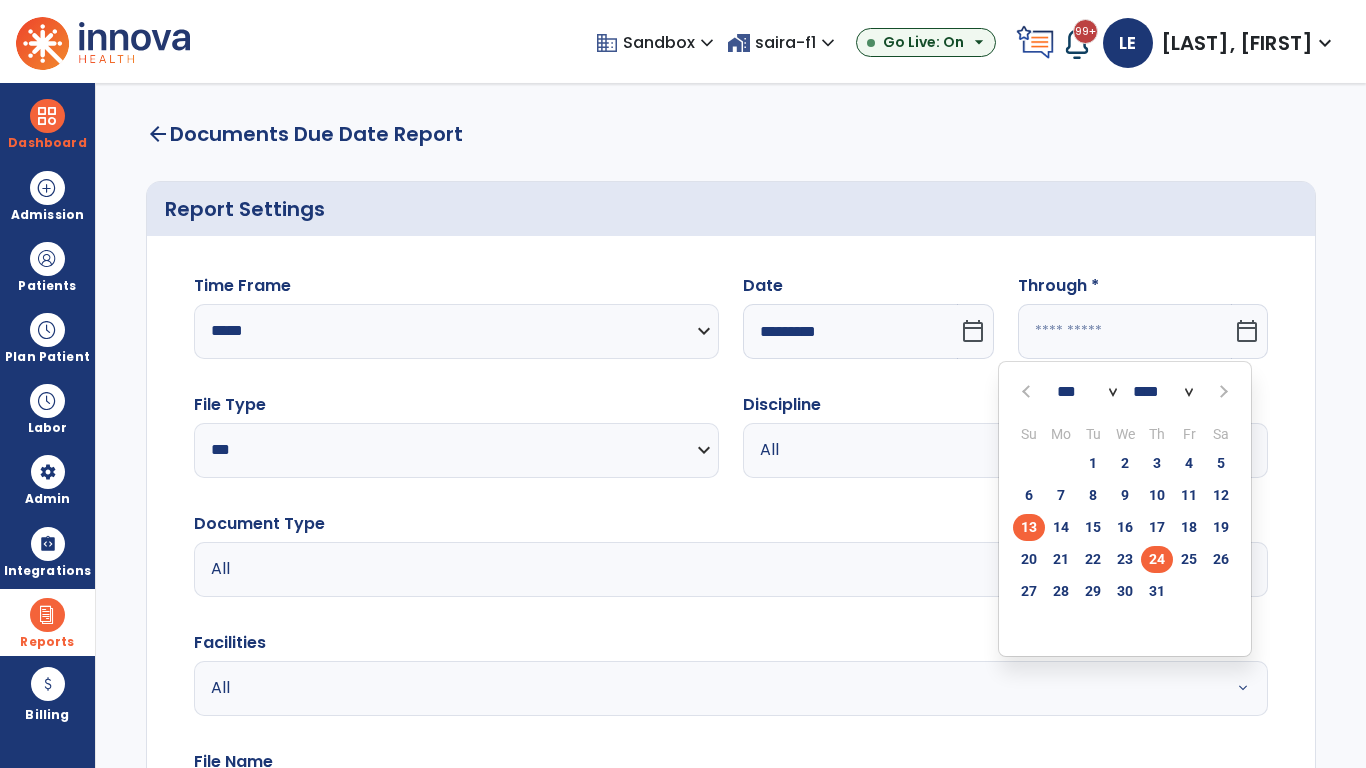 type on "**********" 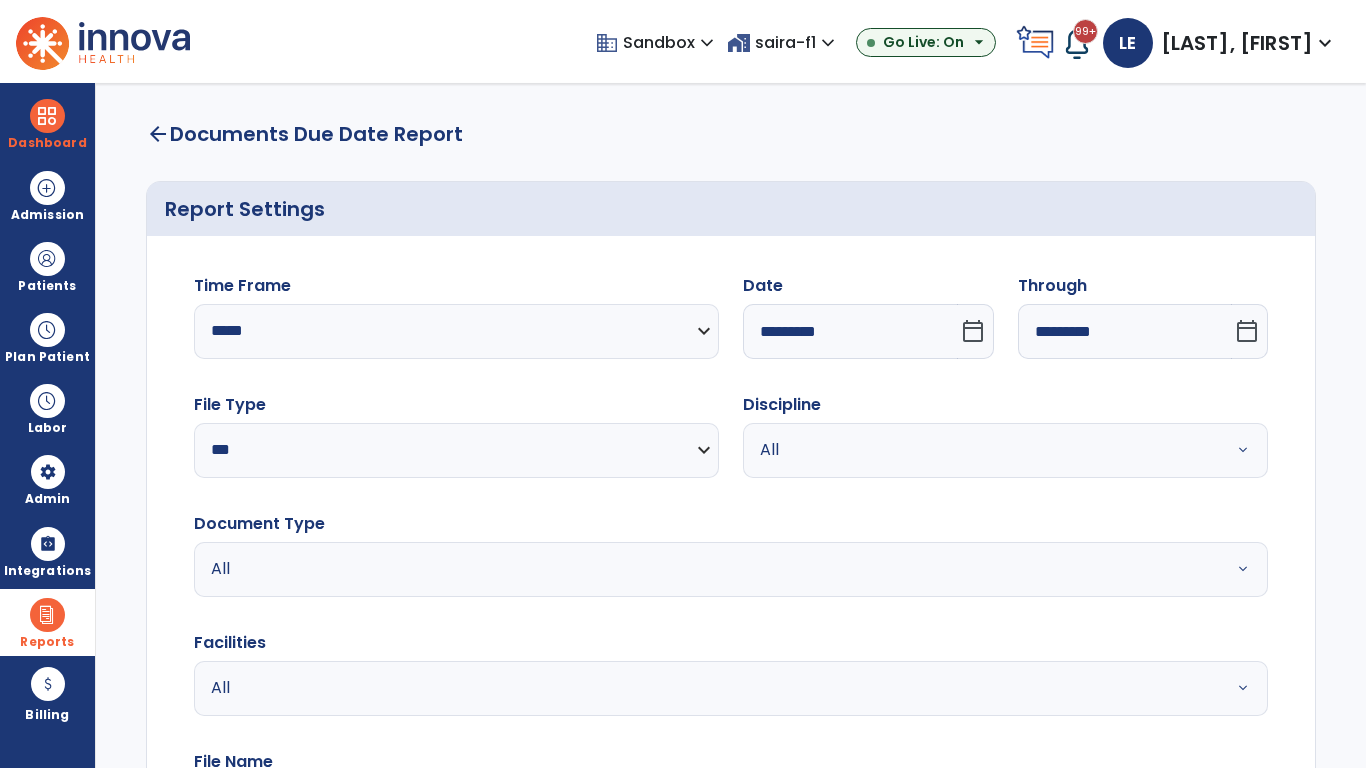 scroll, scrollTop: 51, scrollLeft: 0, axis: vertical 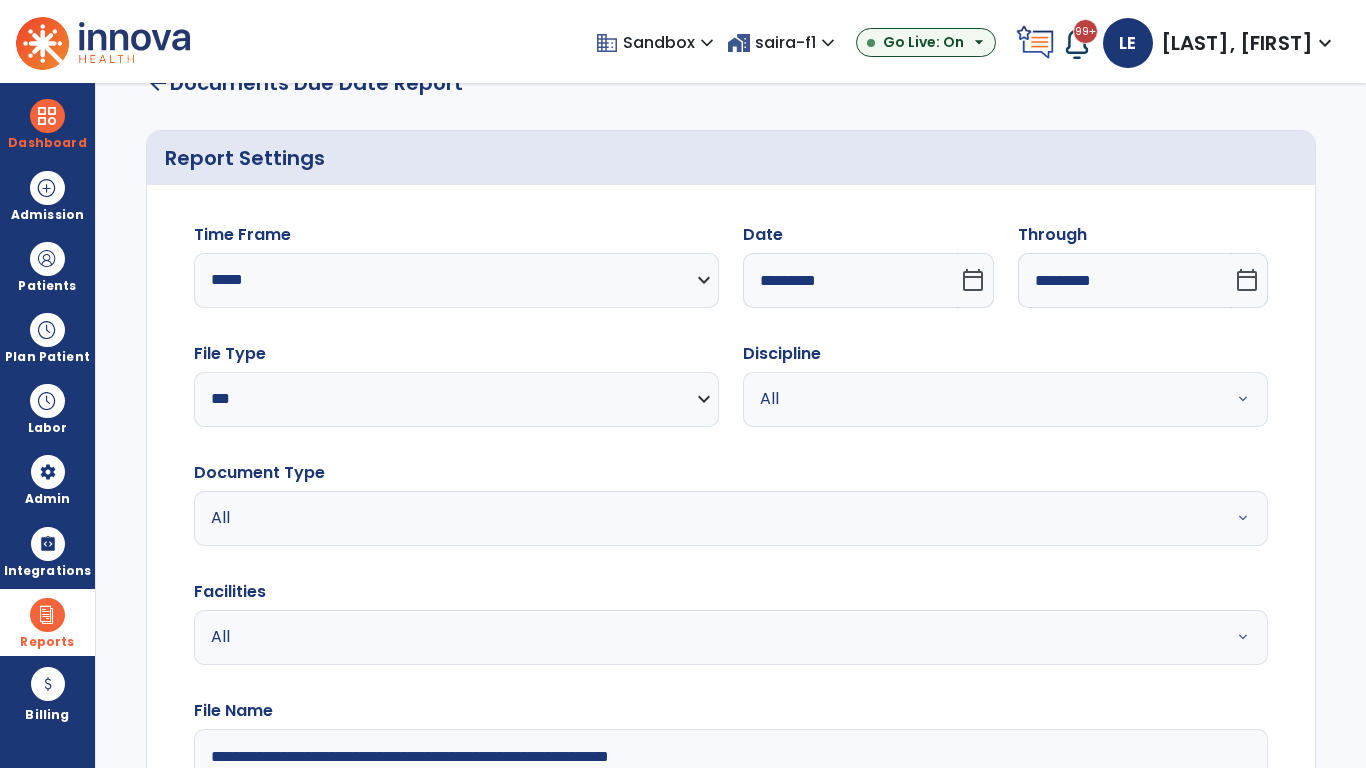 type on "**********" 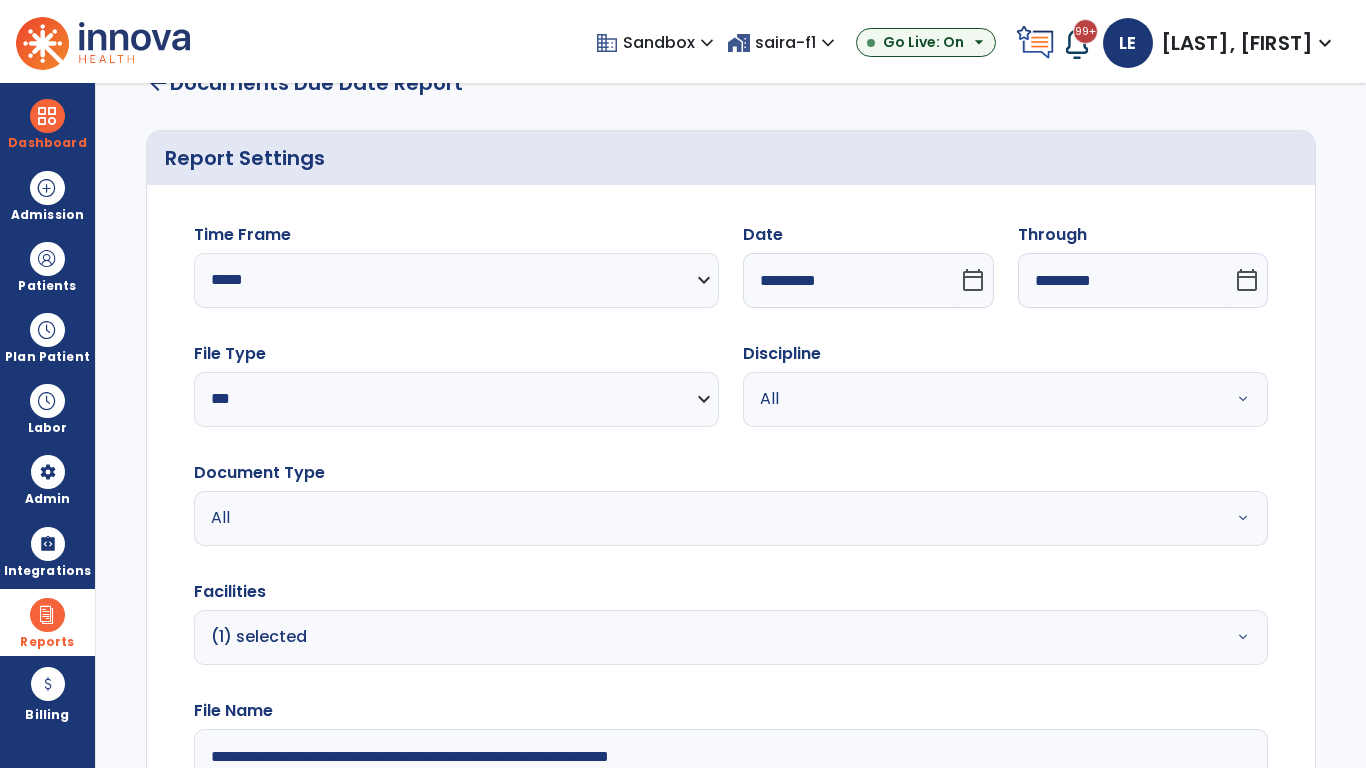 click on "All" at bounding box center (981, 399) 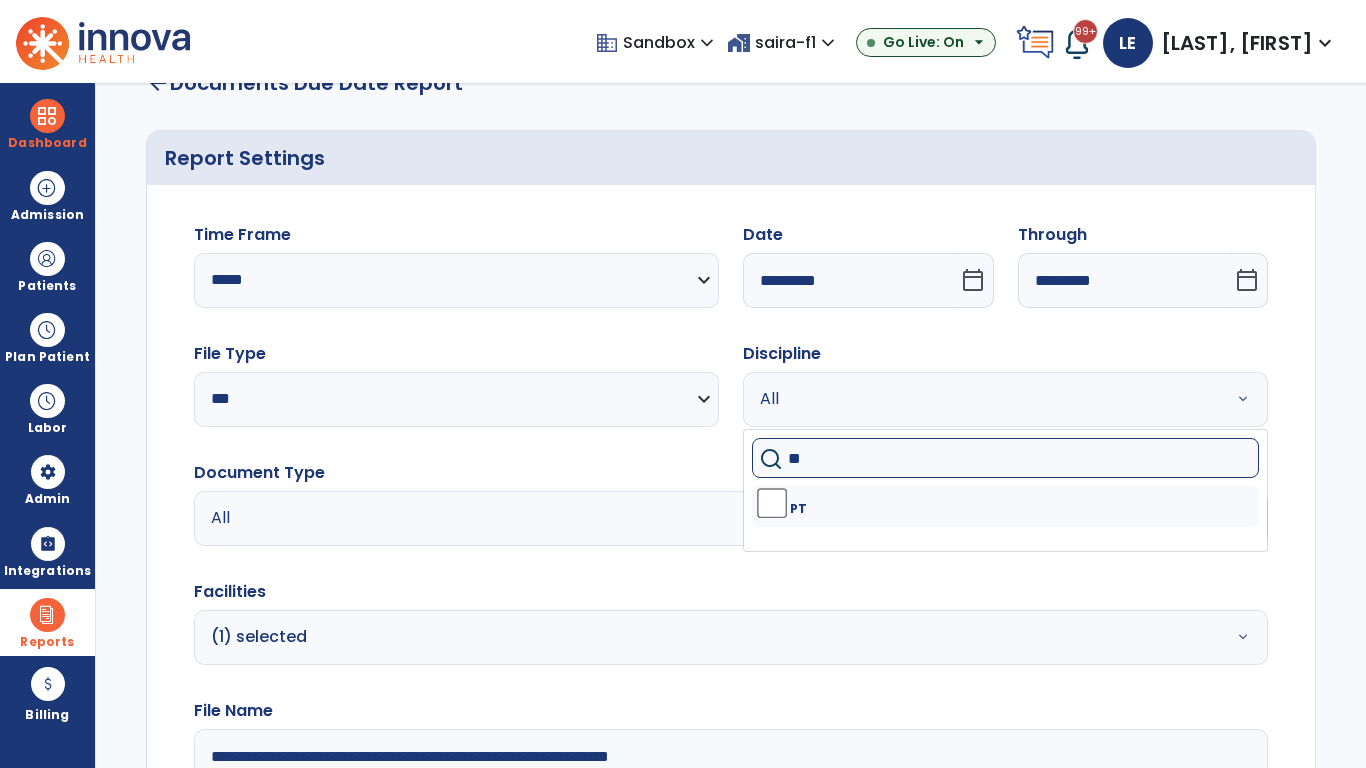 type on "**" 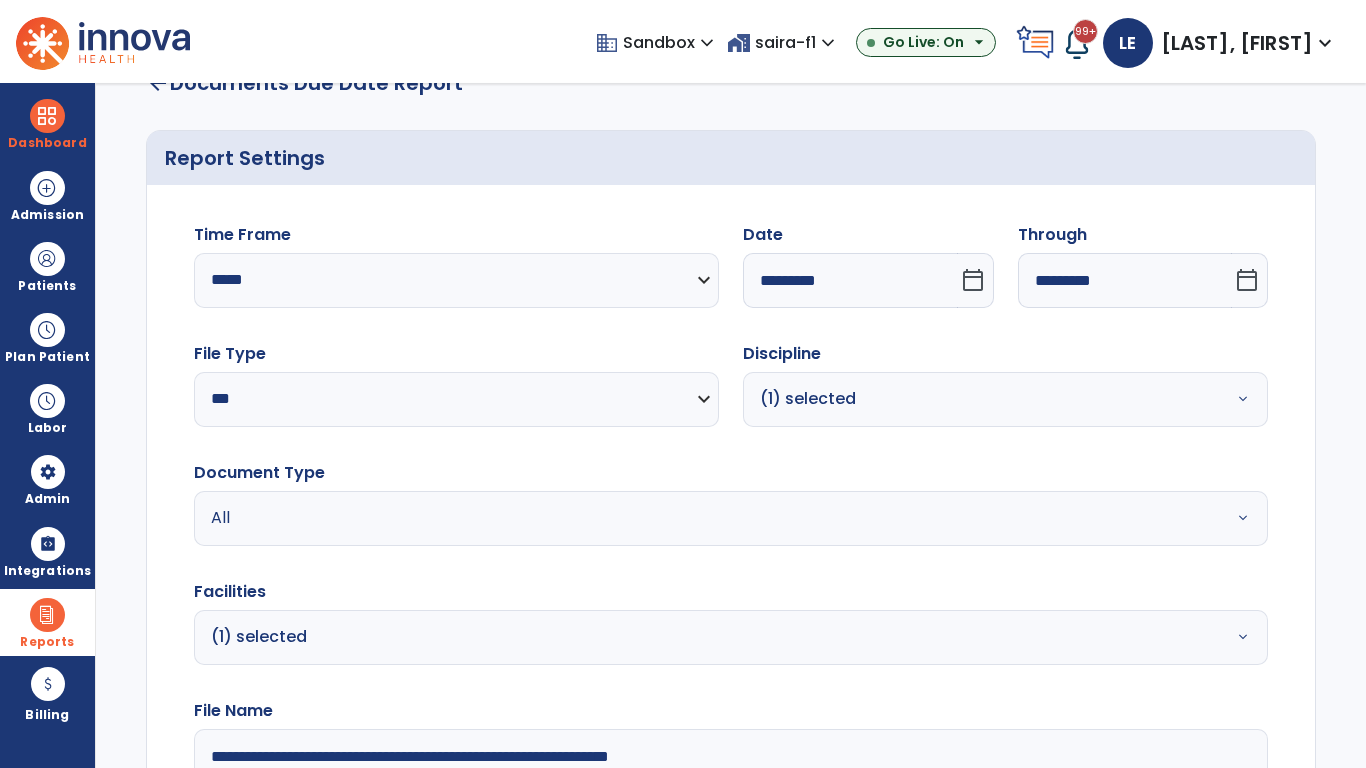 click on "All" at bounding box center [679, 518] 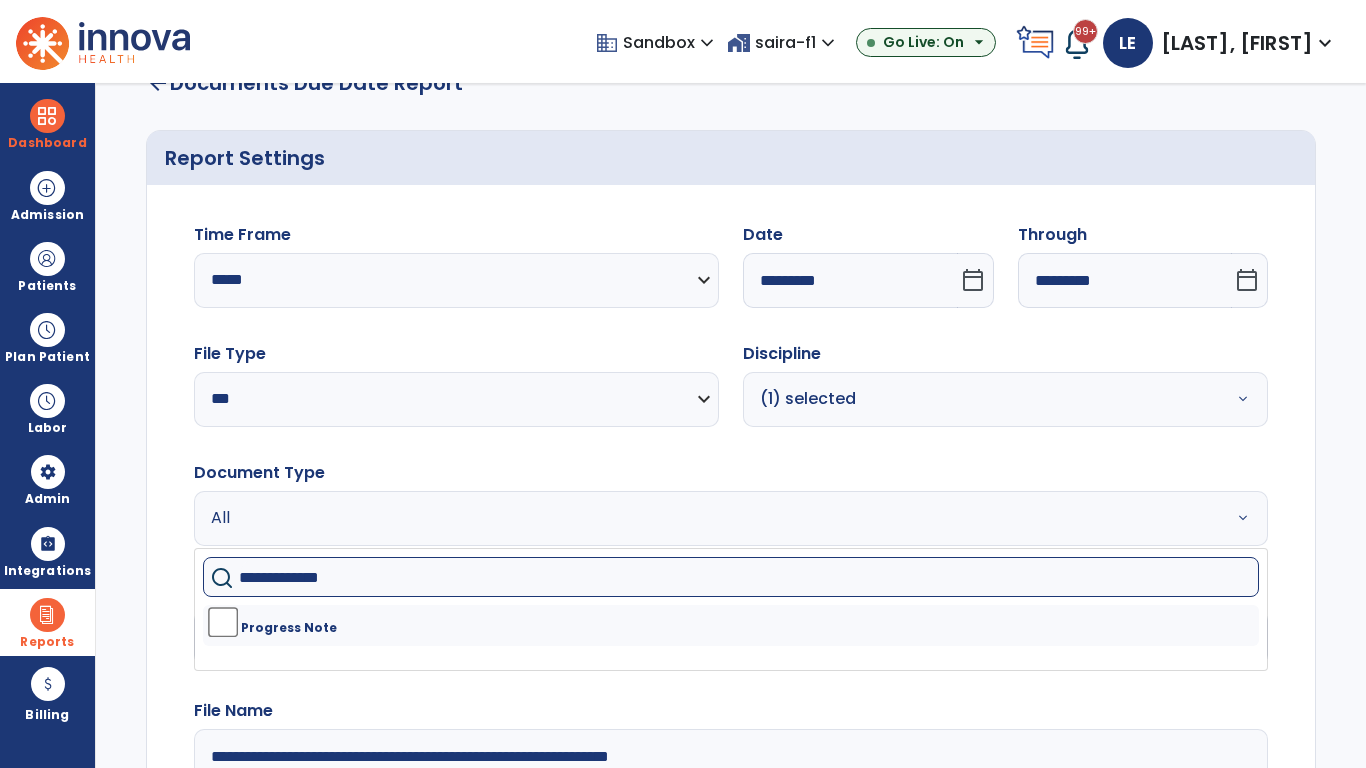 type on "**********" 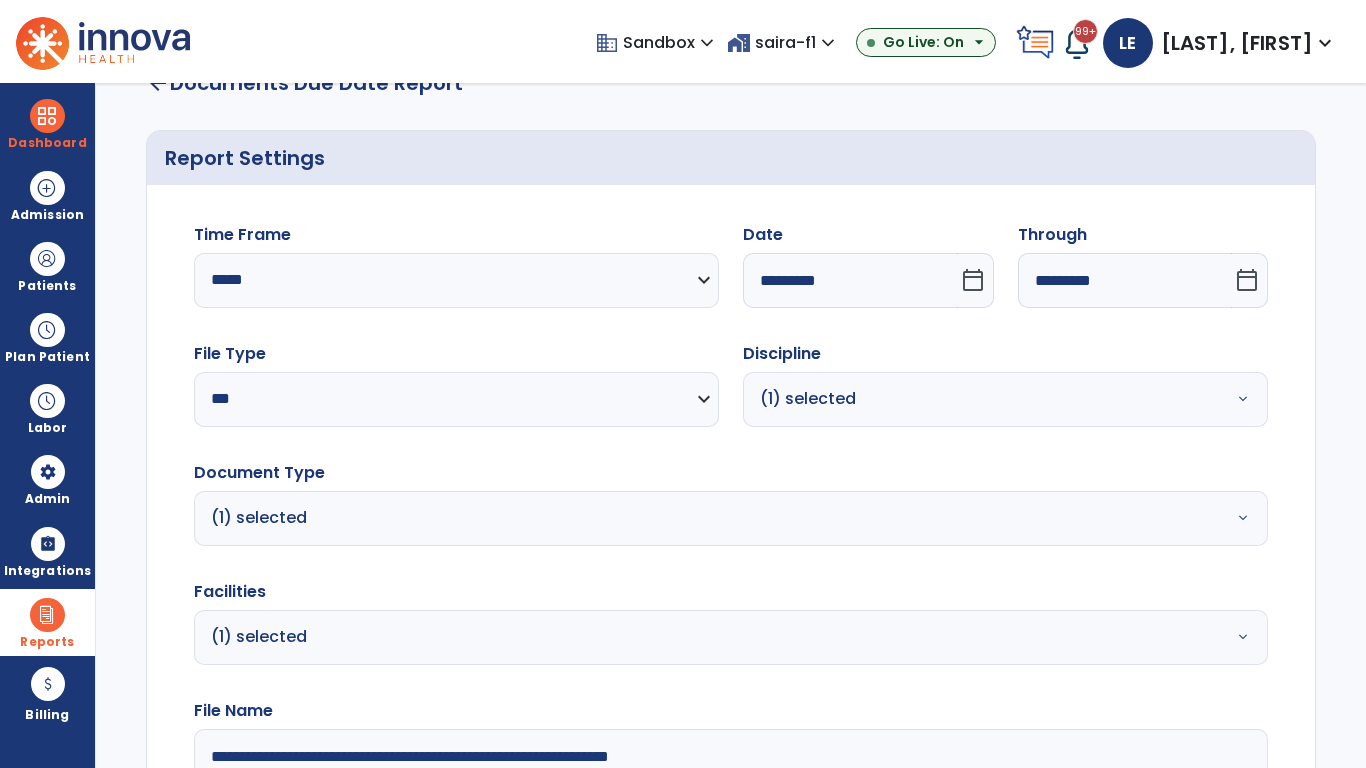 click on "Generate Report" 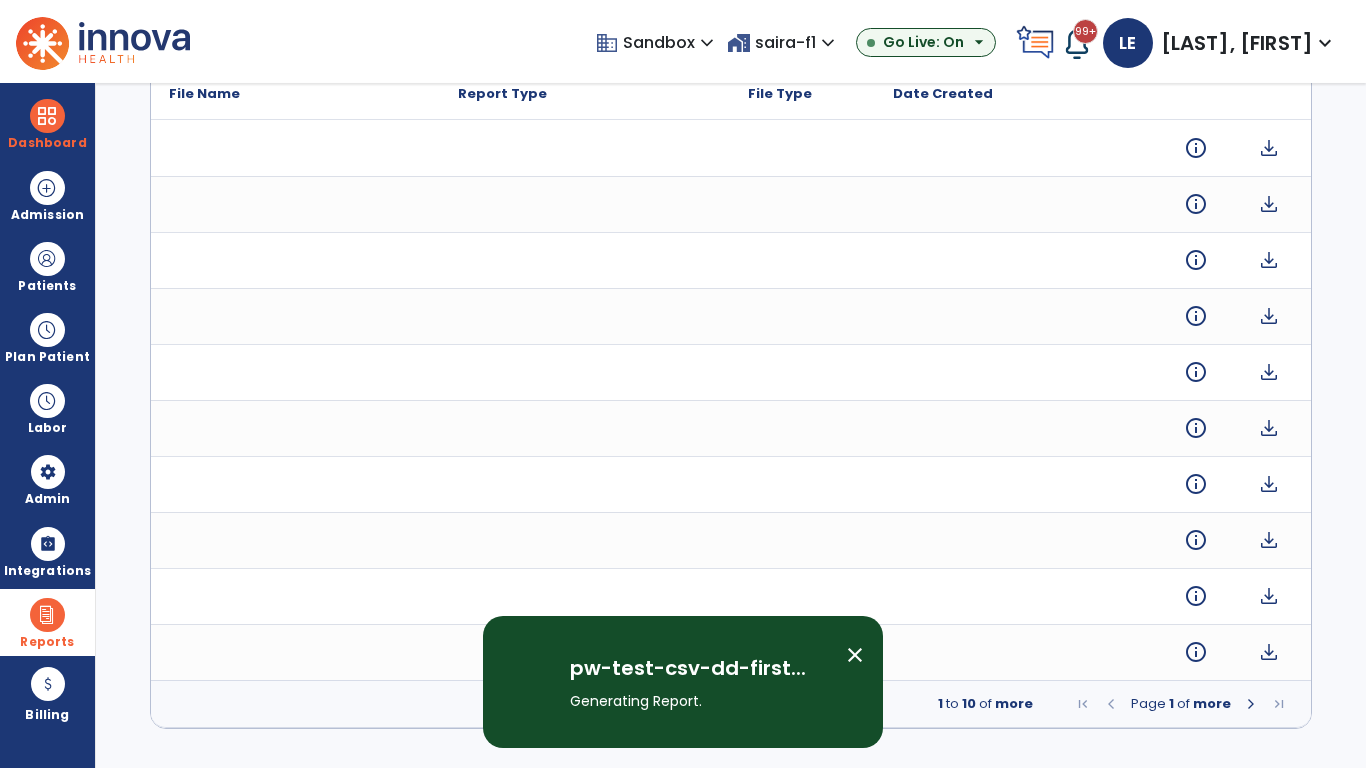 scroll, scrollTop: 0, scrollLeft: 0, axis: both 